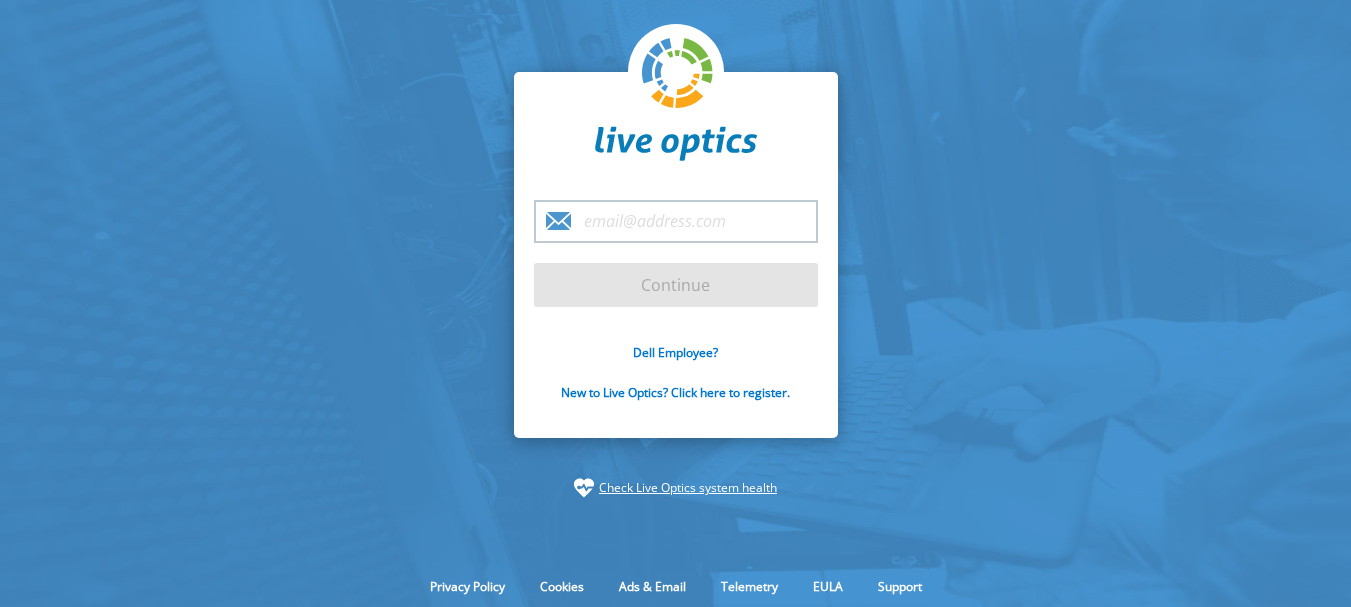 scroll, scrollTop: 0, scrollLeft: 0, axis: both 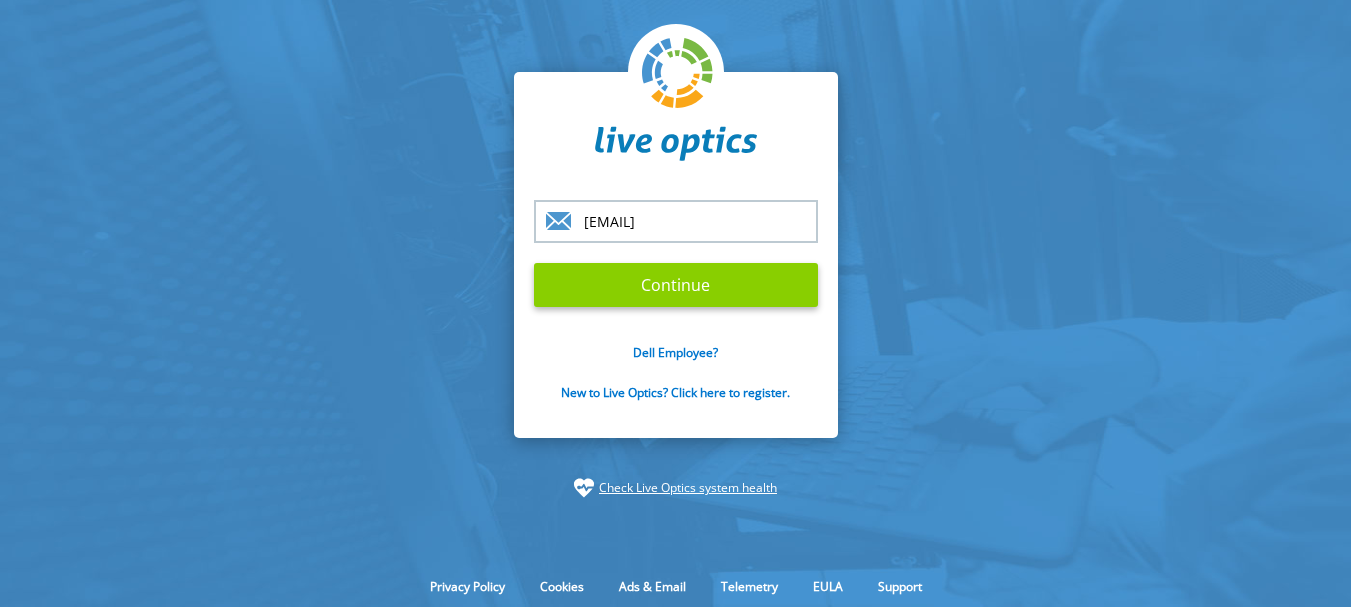 click on "Continue" at bounding box center (676, 285) 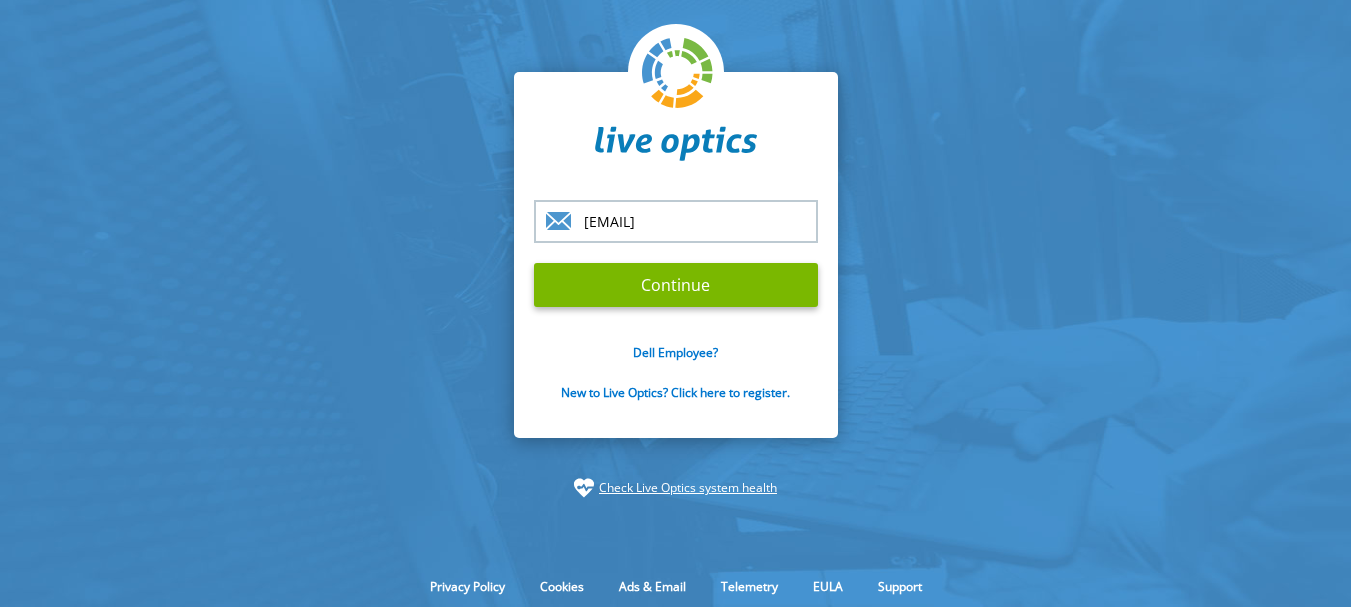 click on "[EMAIL]" at bounding box center [676, 221] 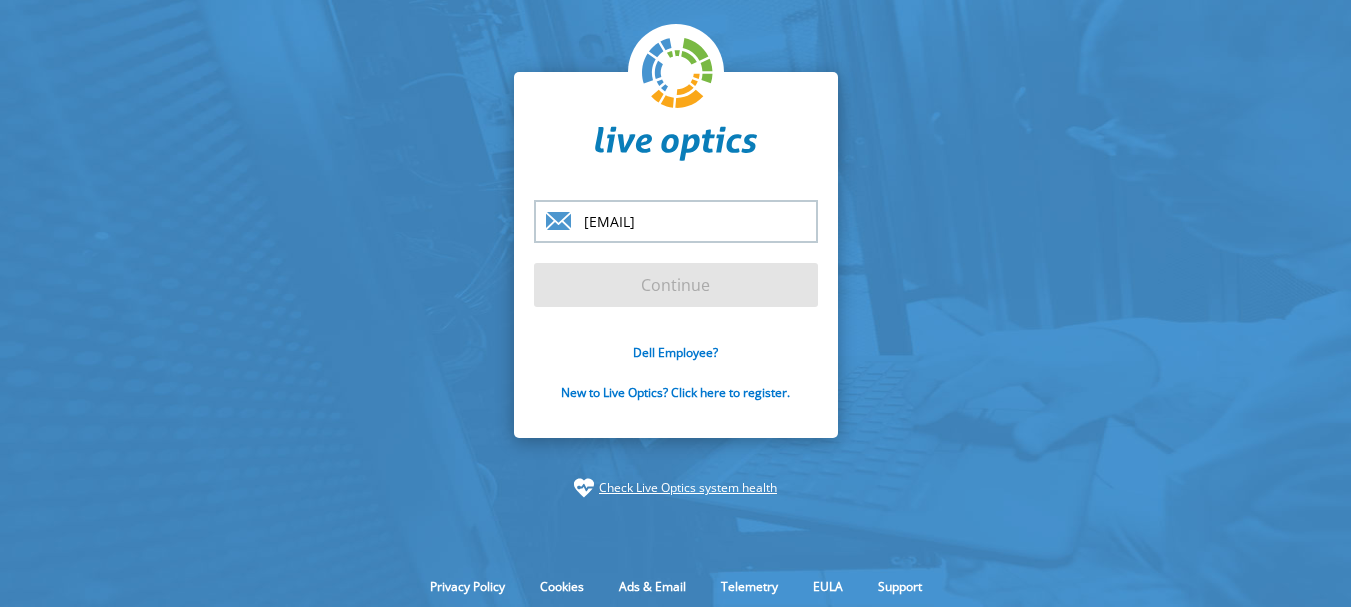 scroll, scrollTop: 0, scrollLeft: 3, axis: horizontal 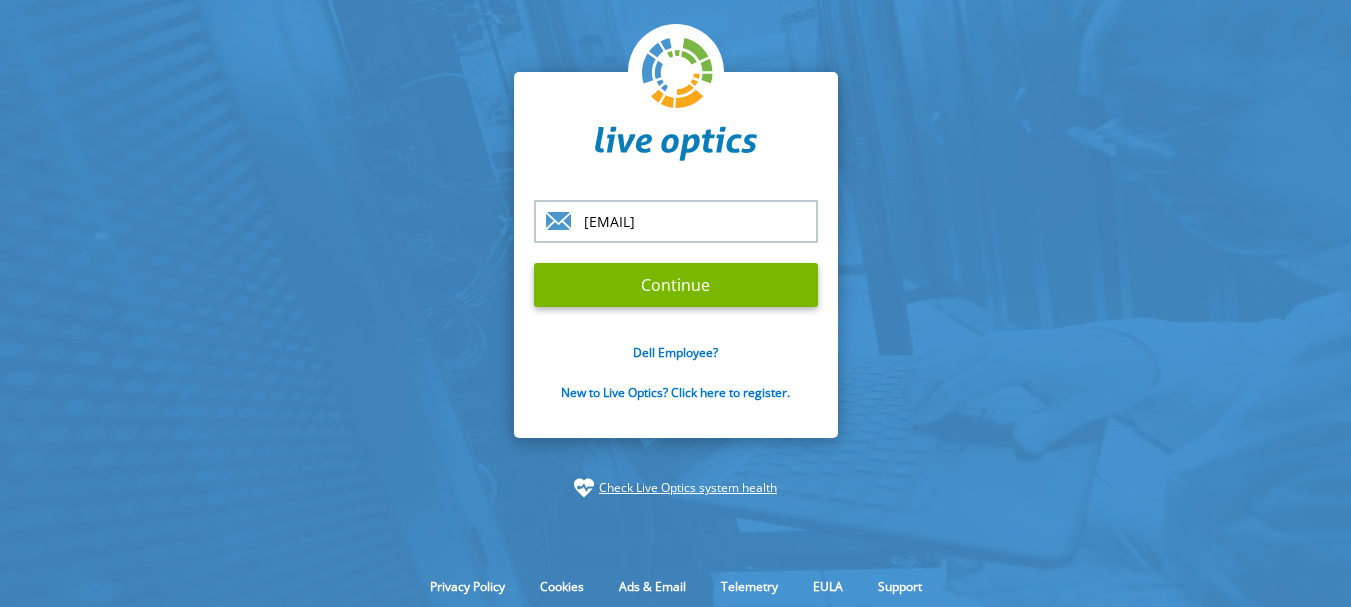 click on "Continue" at bounding box center (676, 285) 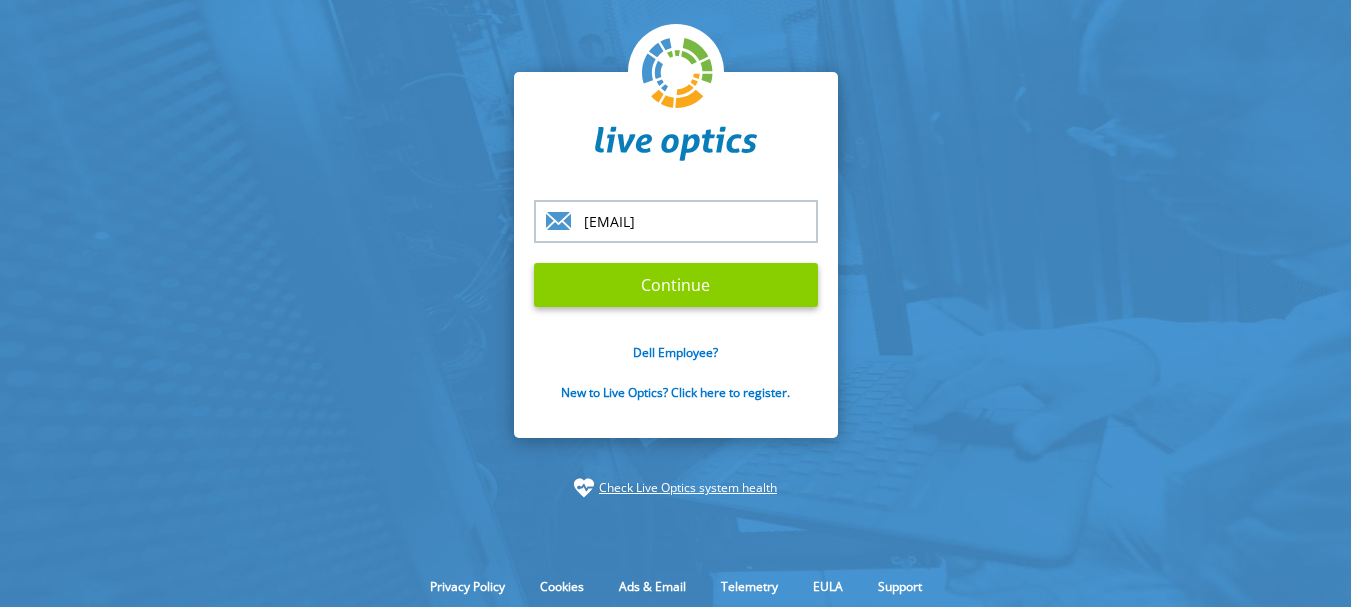 click on "Continue" at bounding box center (676, 285) 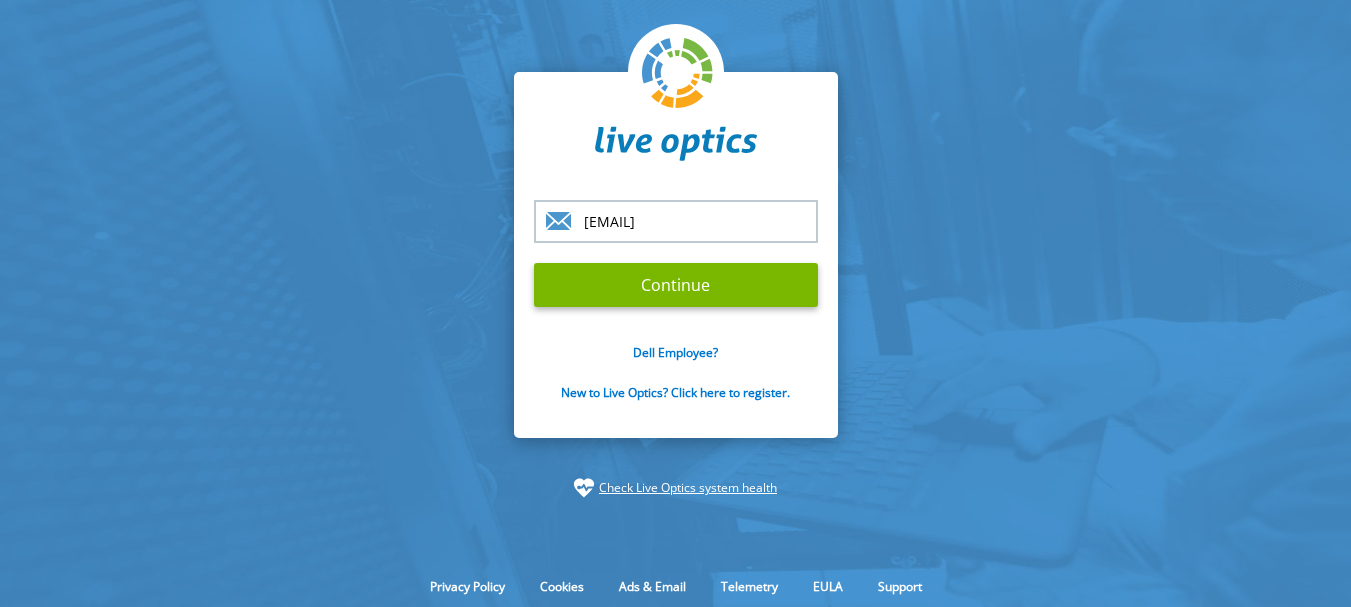 click on "[EMAIL]" at bounding box center [676, 221] 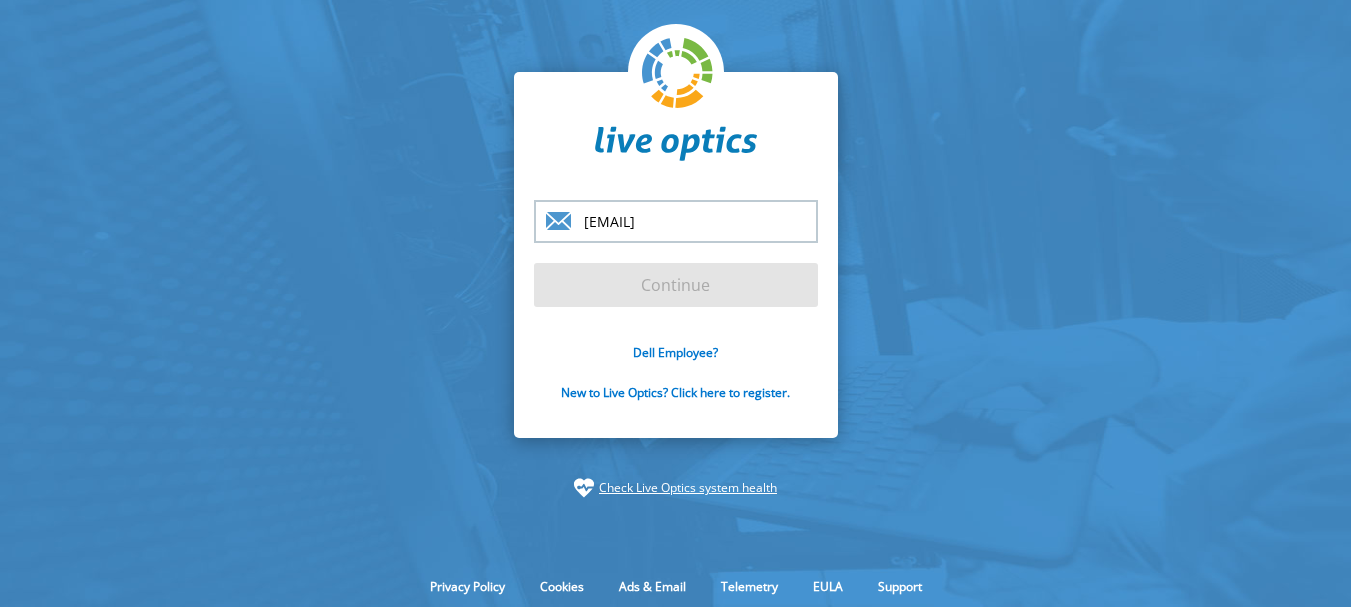 type on "[EMAIL]" 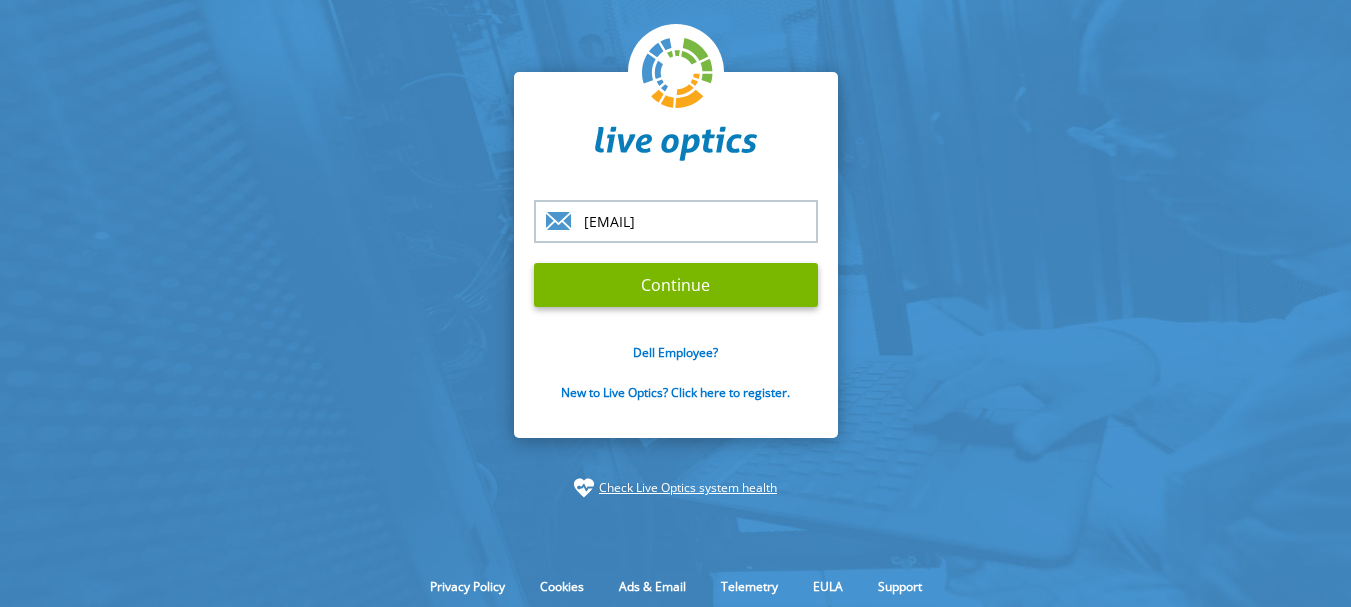 click on "Continue" at bounding box center (676, 285) 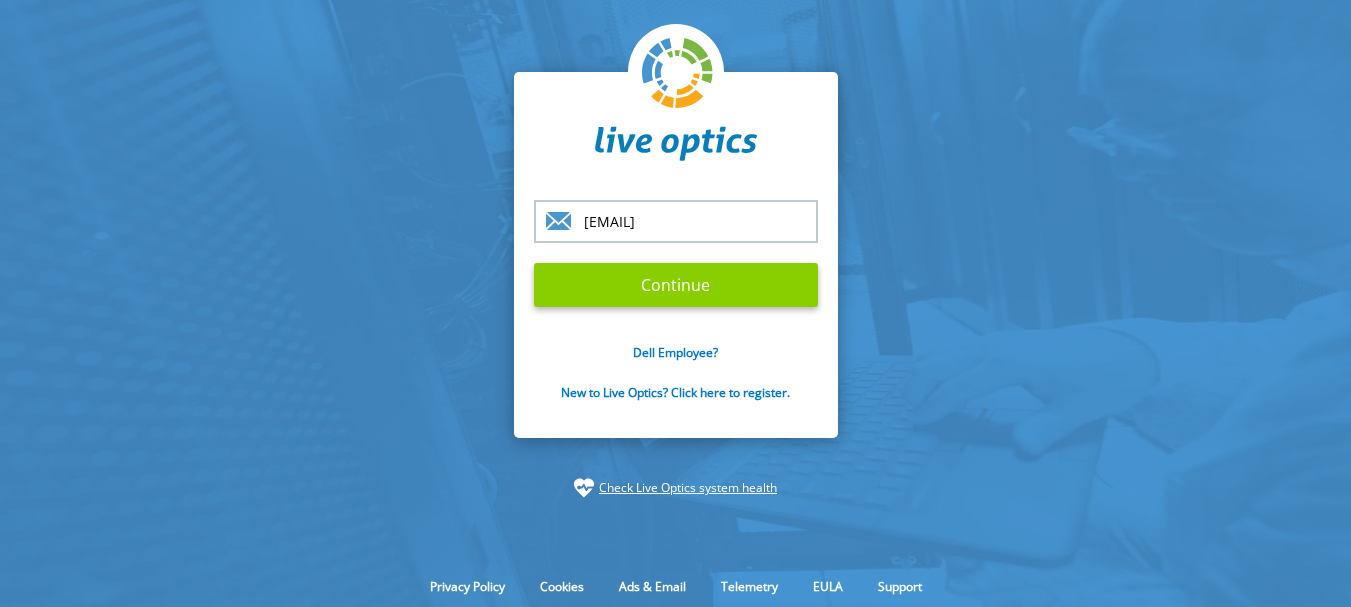 click on "Continue" at bounding box center (676, 285) 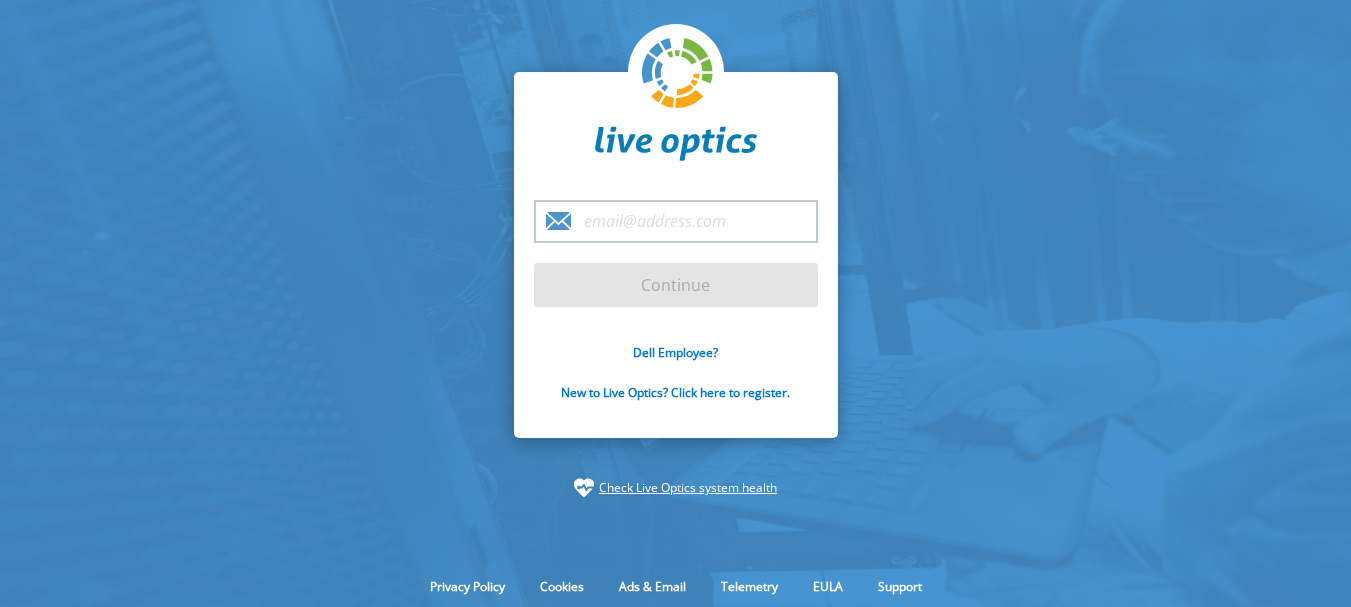scroll, scrollTop: 0, scrollLeft: 0, axis: both 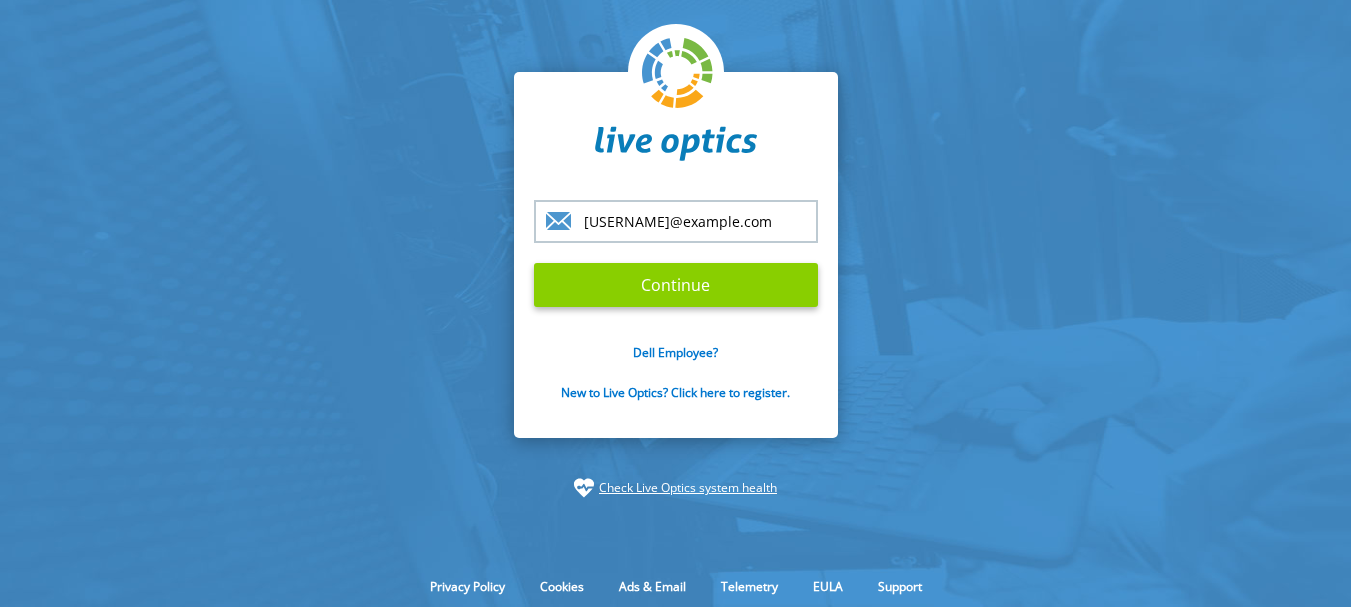 click on "Continue" at bounding box center [676, 285] 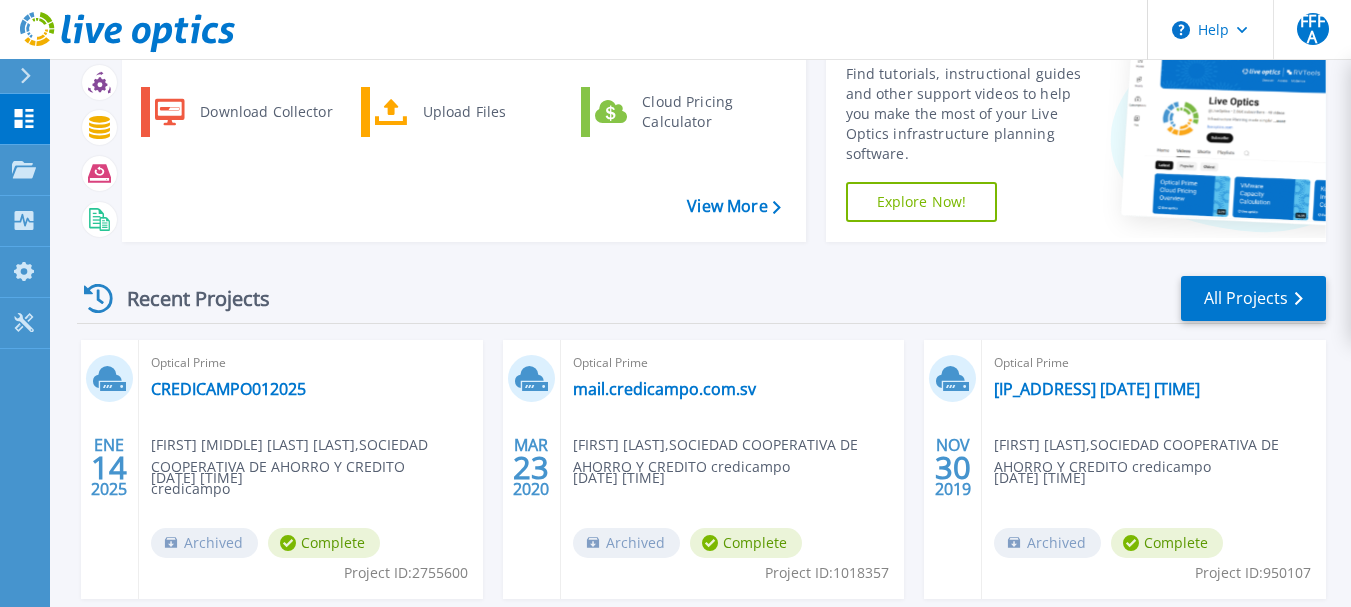 scroll, scrollTop: 0, scrollLeft: 0, axis: both 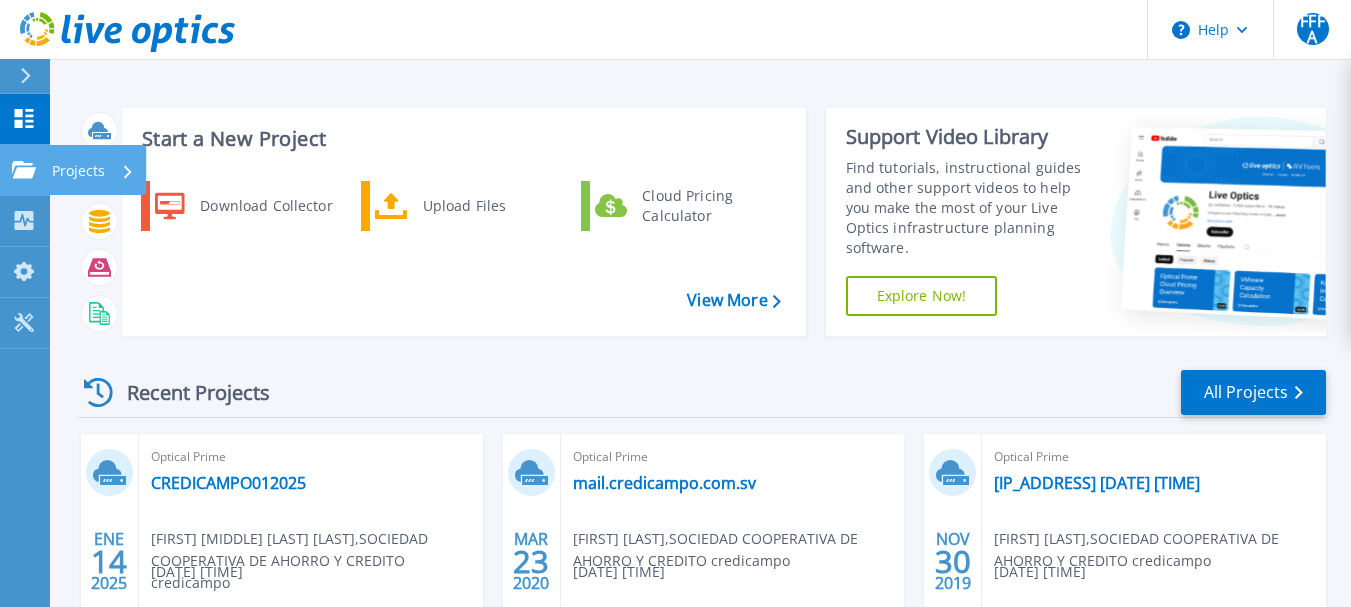 click 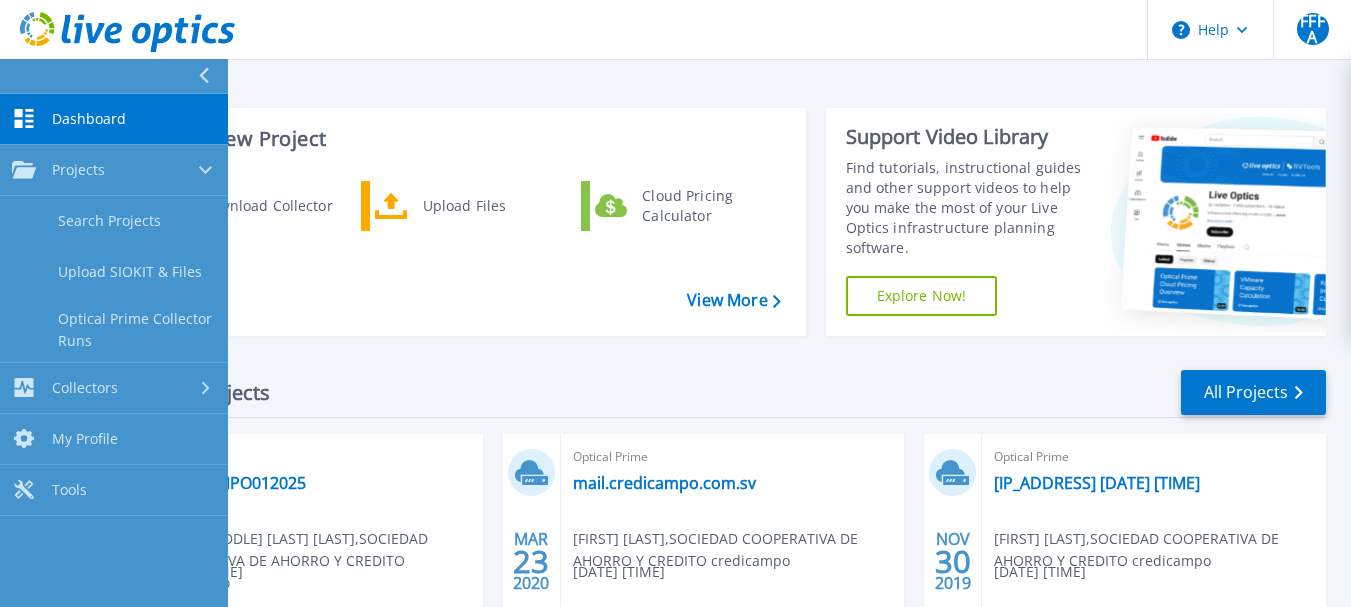 click on "Recent Projects All Projects ENE   14   2025 Optical Prime CREDICAMPO012025 Francisco Felipe Flores Amaya ,  SOCIEDAD COOPERATIVA DE AHORRO Y CREDITO credicampo 01/14/2025, 12:46 (-06:00) Archived Complete Project ID:  2755600 MAR   23   2020 Optical Prime mail.credicampo.com.sv Felipe Flores ,  SOCIEDAD COOPERATIVA DE AHORRO Y CREDITO credicampo 03/23/2020, 10:44 (-06:00) Archived Complete Project ID:  1018357 NOV   30   2019 Optical Prime 192.168.48.40 2019-11-30 10:01 -06:00 Felipe Flores ,  SOCIEDAD COOPERATIVA DE AHORRO Y CREDITO credicampo 11/30/2019, 10:01 (-06:00) Archived Complete Project ID:  950107 NOV   25   2019 Optical Prime 192.168.48.40 2019-11-25 12:03 -06:00 Felipe Flores ,  SOCIEDAD COOPERATIVA DE AHORRO Y CREDITO credicampo 11/25/2019, 12:03 (-06:00) Archived Complete Project ID:  947366 OCT   31   2019 Optical Prime 192.168.48.88 2019-10-31 08:35 -06:00 Felipe Flores ,  SOCIEDAD COOPERATIVA DE AHORRO Y CREDITO credicampo 10/31/2019, 08:35 (-06:00) Archived Complete Project ID:  932168 OCT" at bounding box center [701, 700] 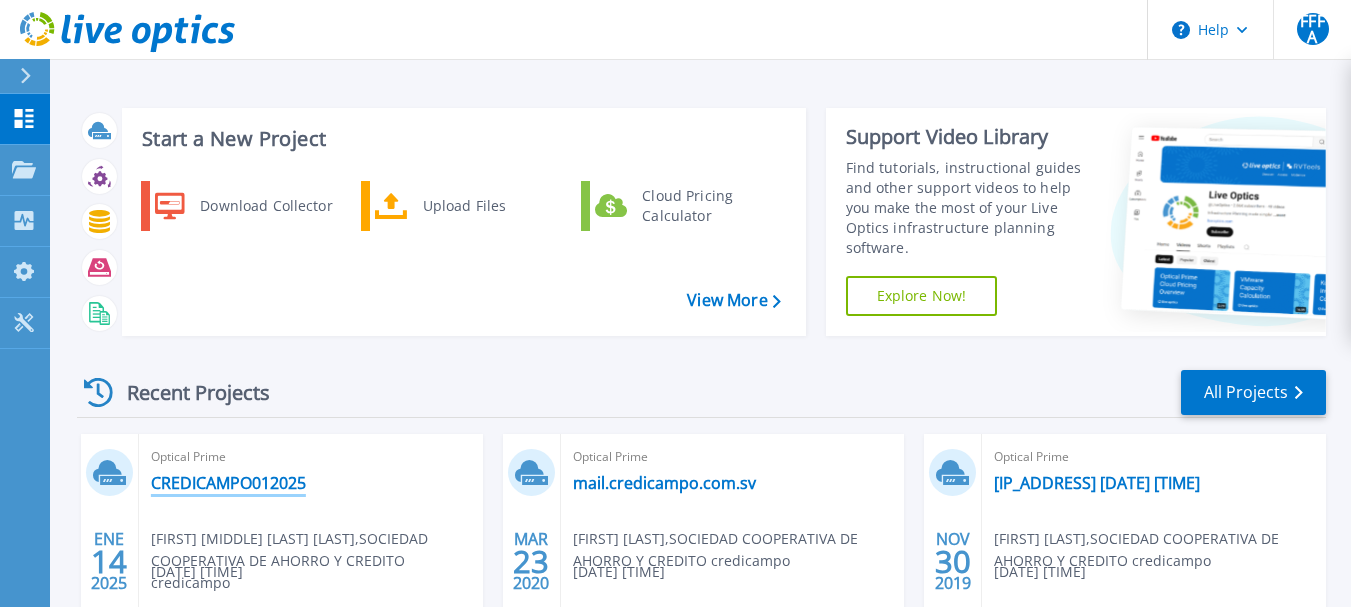 click on "CREDICAMPO012025" at bounding box center (228, 483) 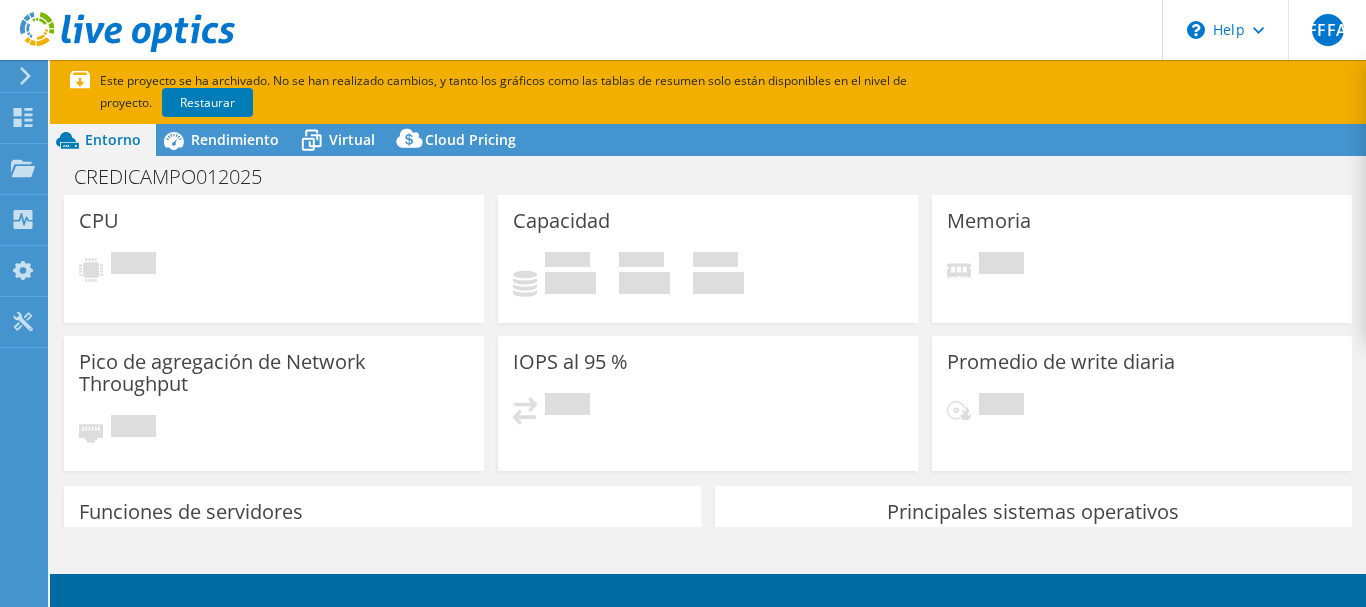 scroll, scrollTop: 0, scrollLeft: 0, axis: both 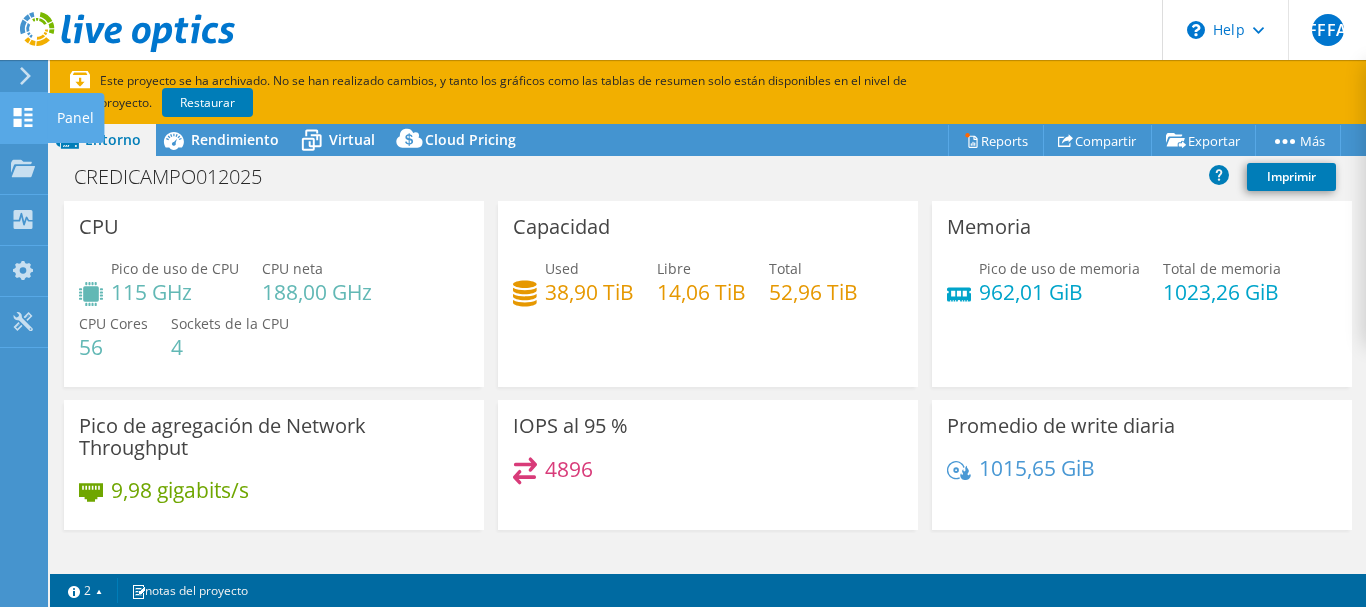 click 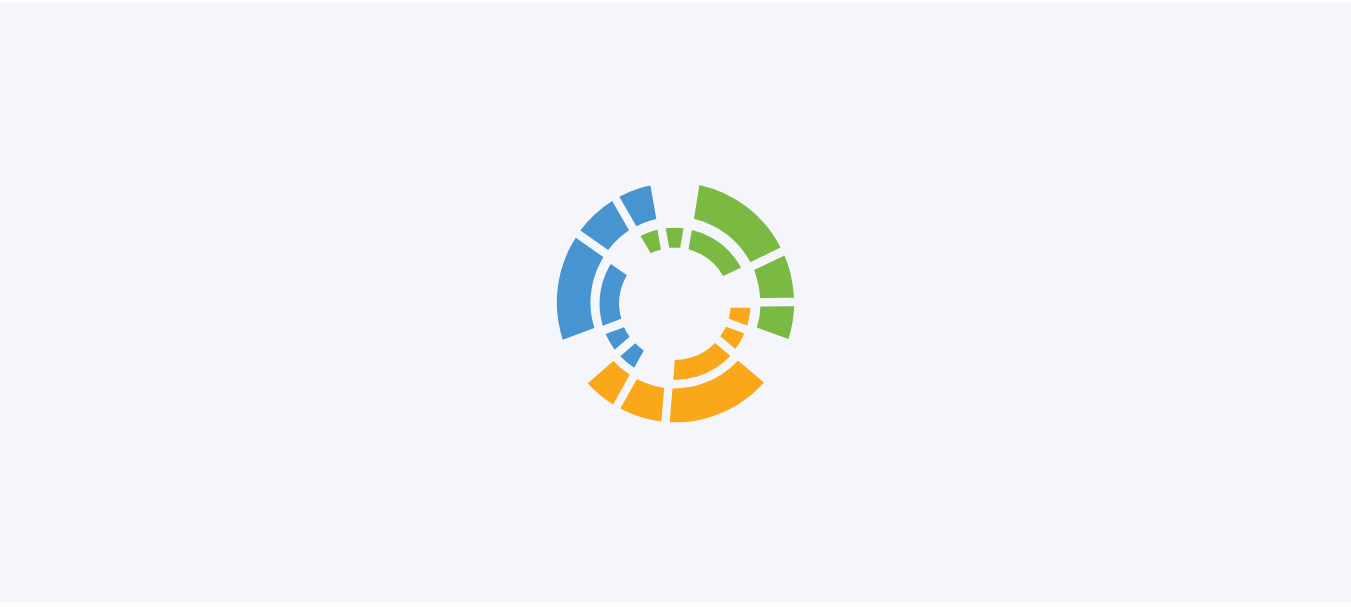 scroll, scrollTop: 0, scrollLeft: 0, axis: both 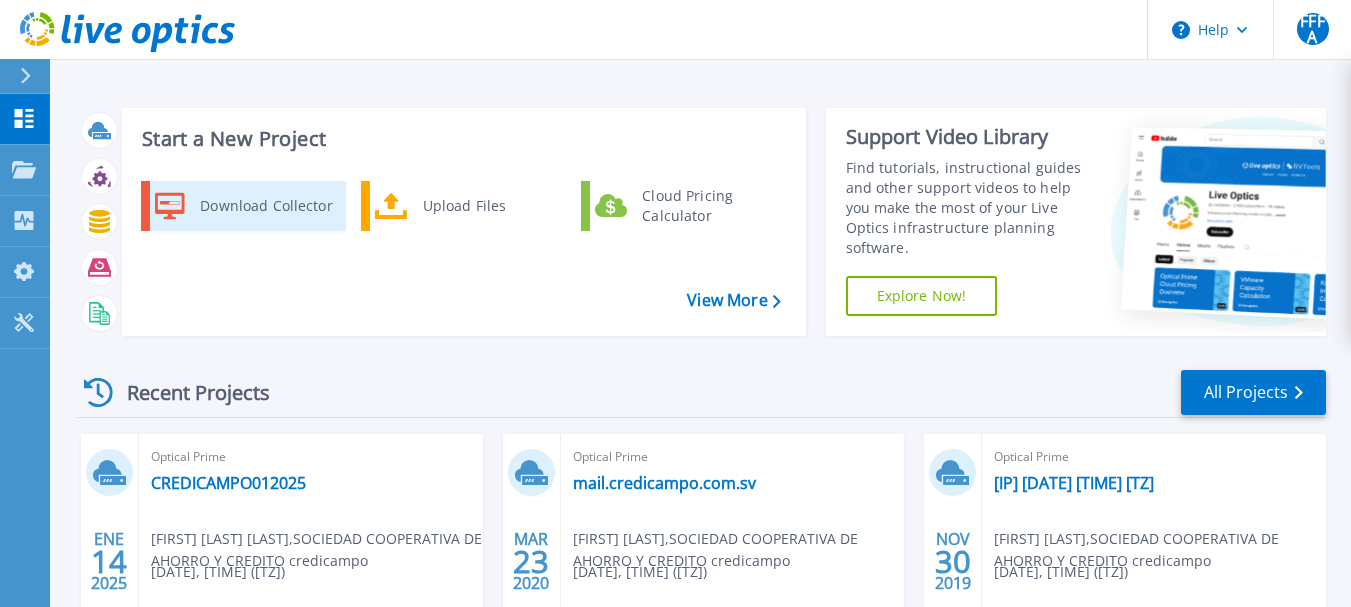 click on "Download Collector" at bounding box center [265, 206] 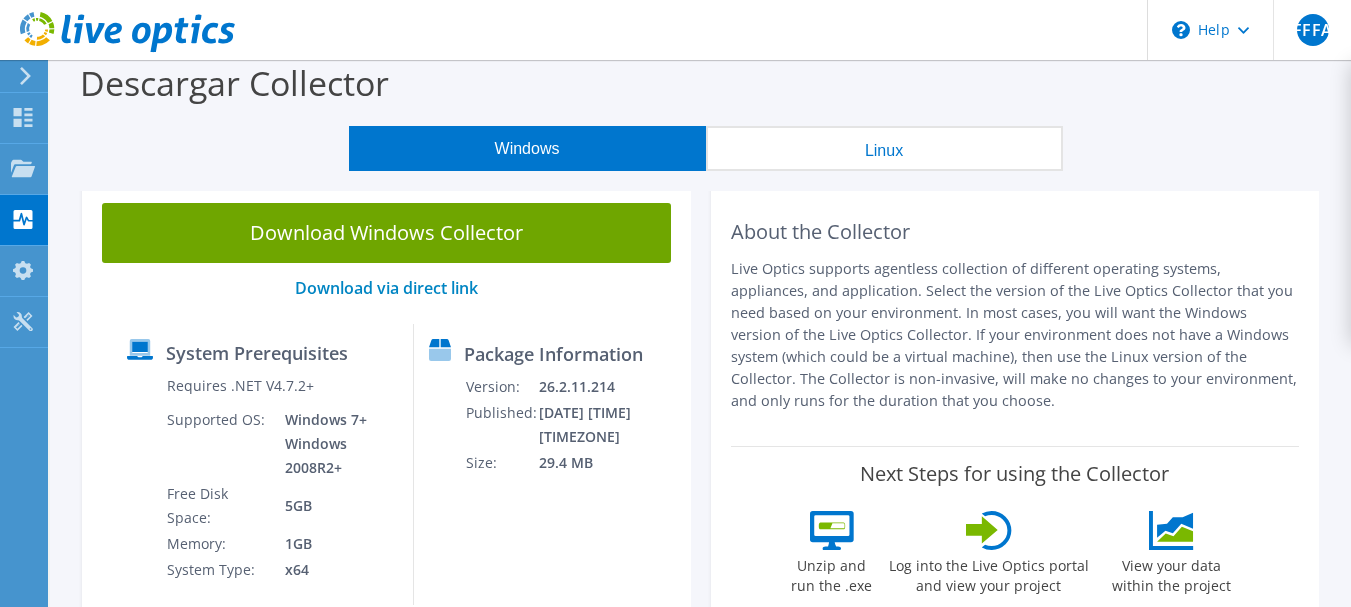 scroll, scrollTop: 4, scrollLeft: 0, axis: vertical 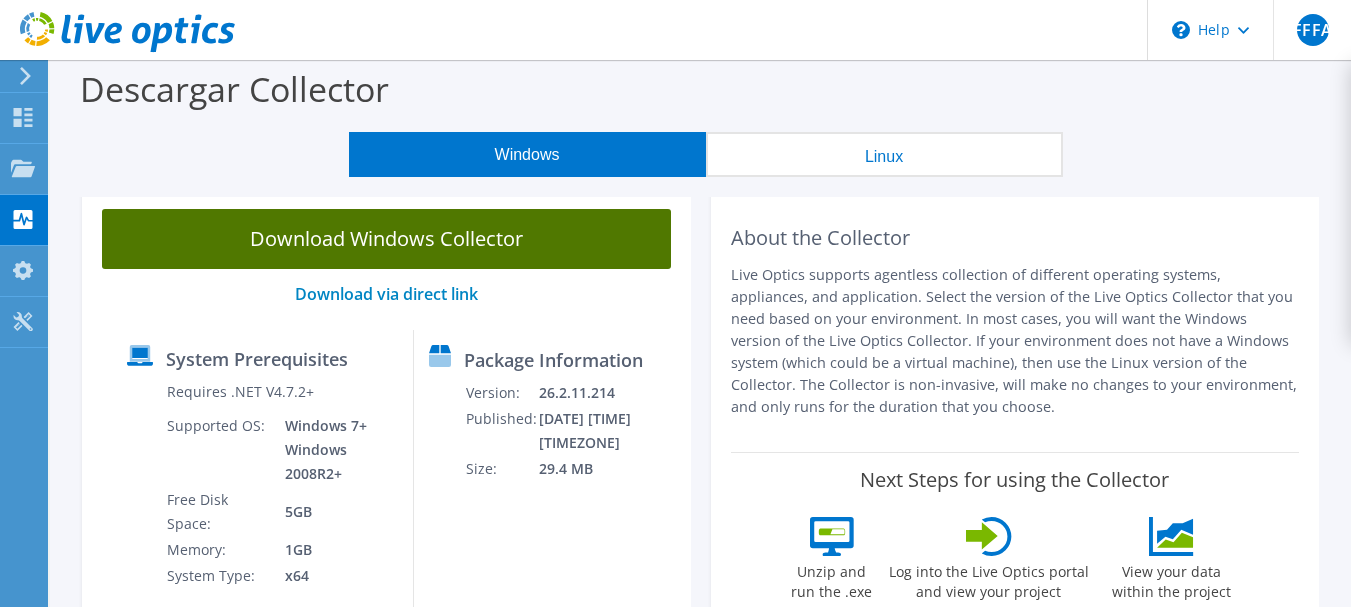 click on "Download Windows Collector" at bounding box center [386, 239] 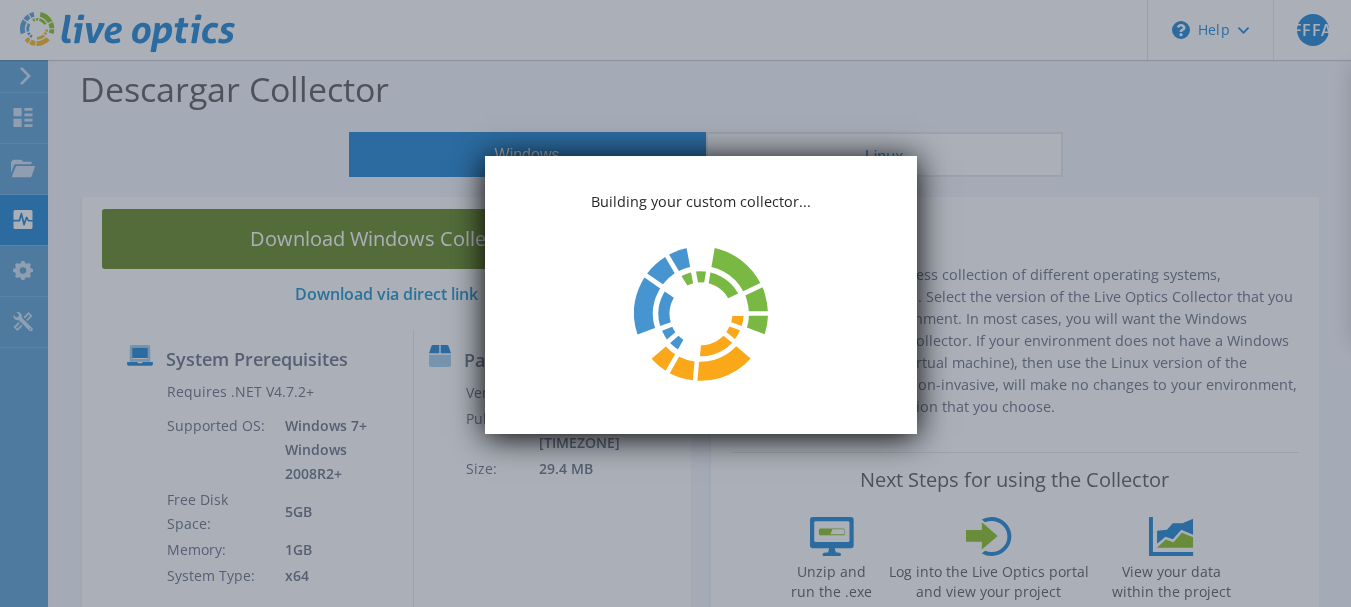 scroll, scrollTop: 0, scrollLeft: 0, axis: both 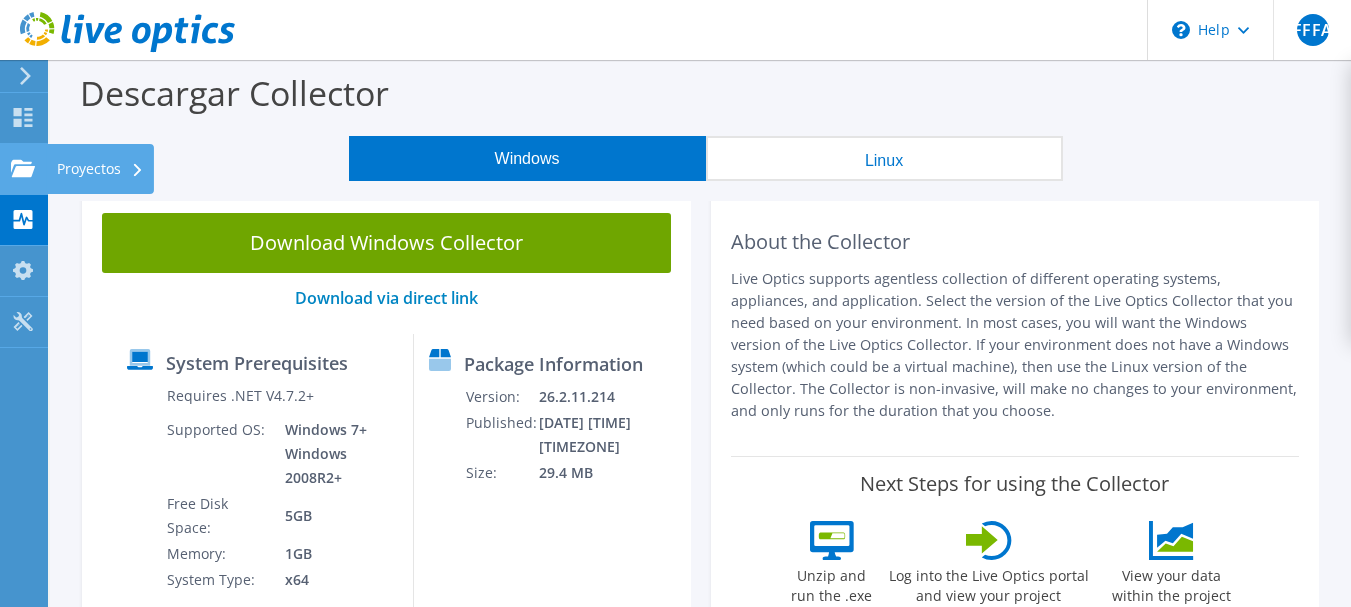 click on "Proyectos" at bounding box center (-66, 169) 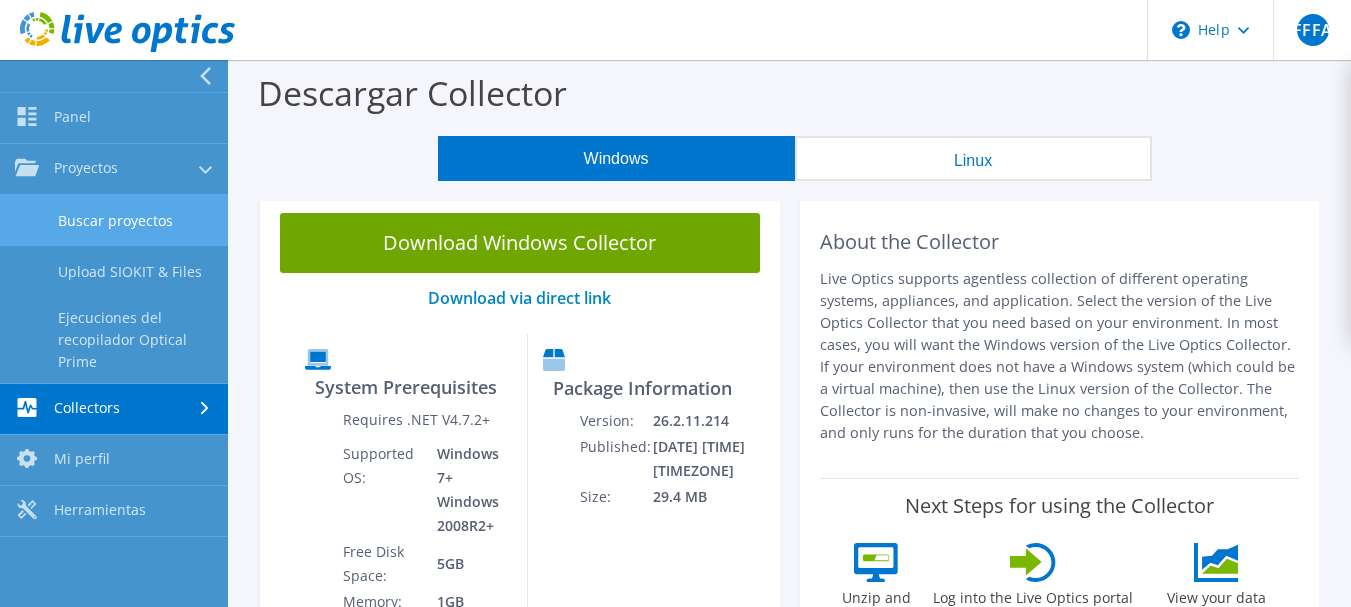 click on "Buscar proyectos" at bounding box center (114, 220) 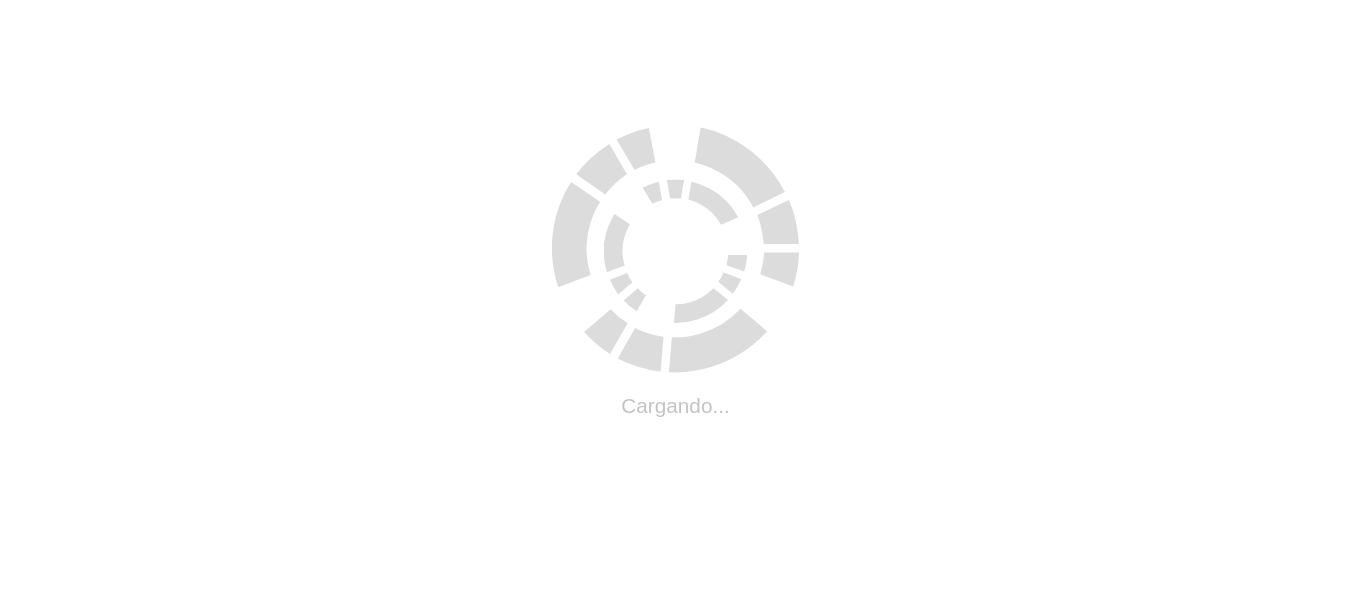 scroll, scrollTop: 0, scrollLeft: 0, axis: both 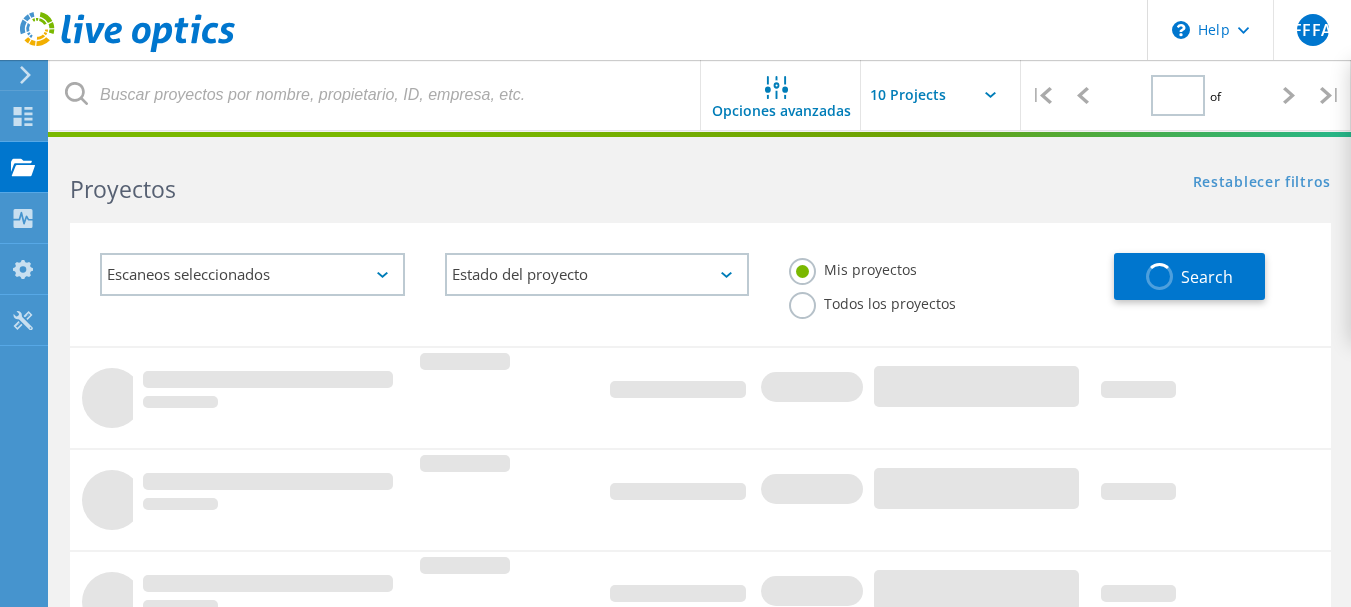 type on "1" 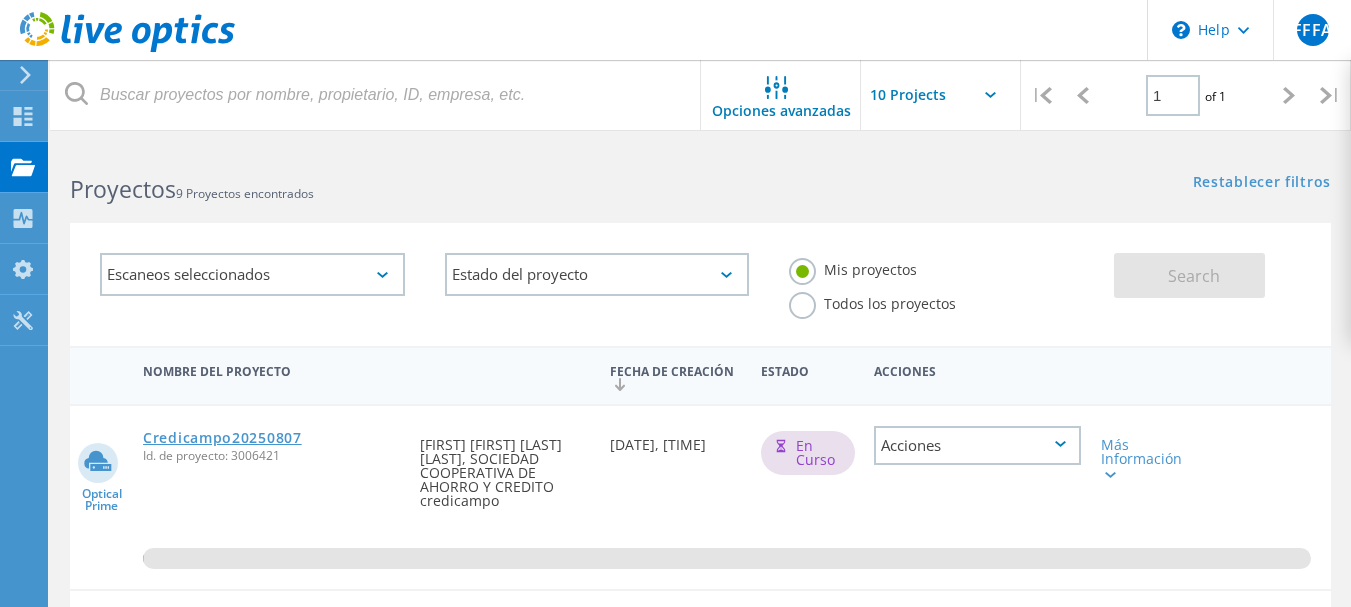 click on "Credicampo20250807" 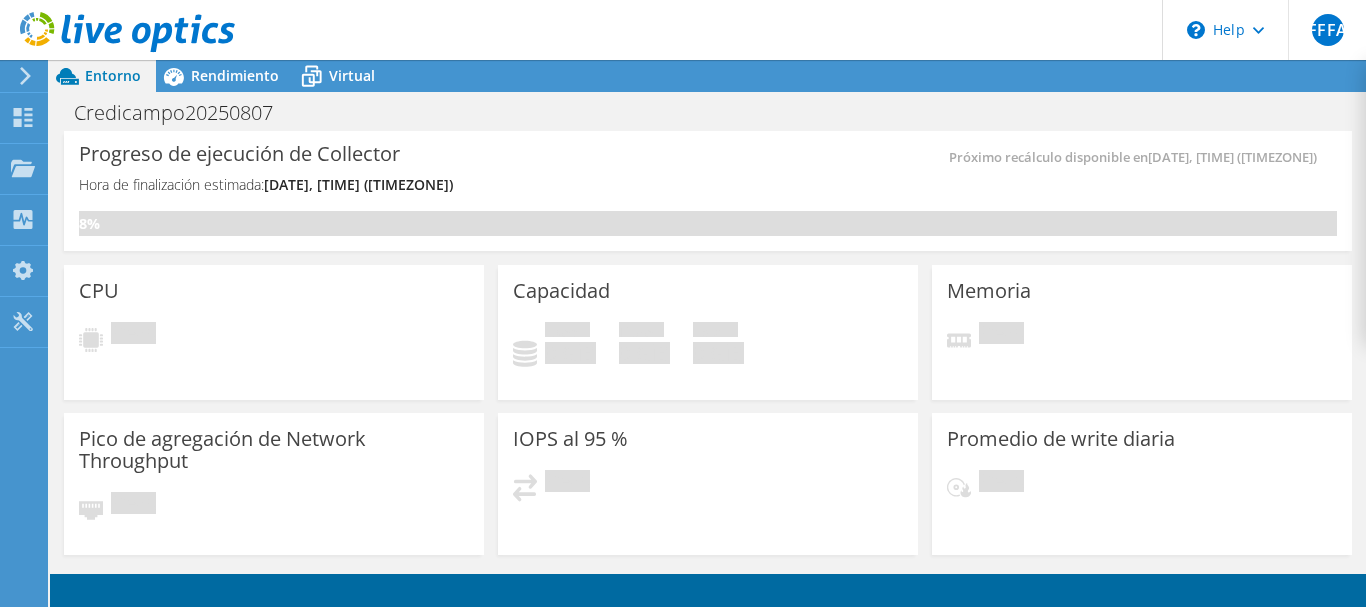 scroll, scrollTop: 0, scrollLeft: 0, axis: both 